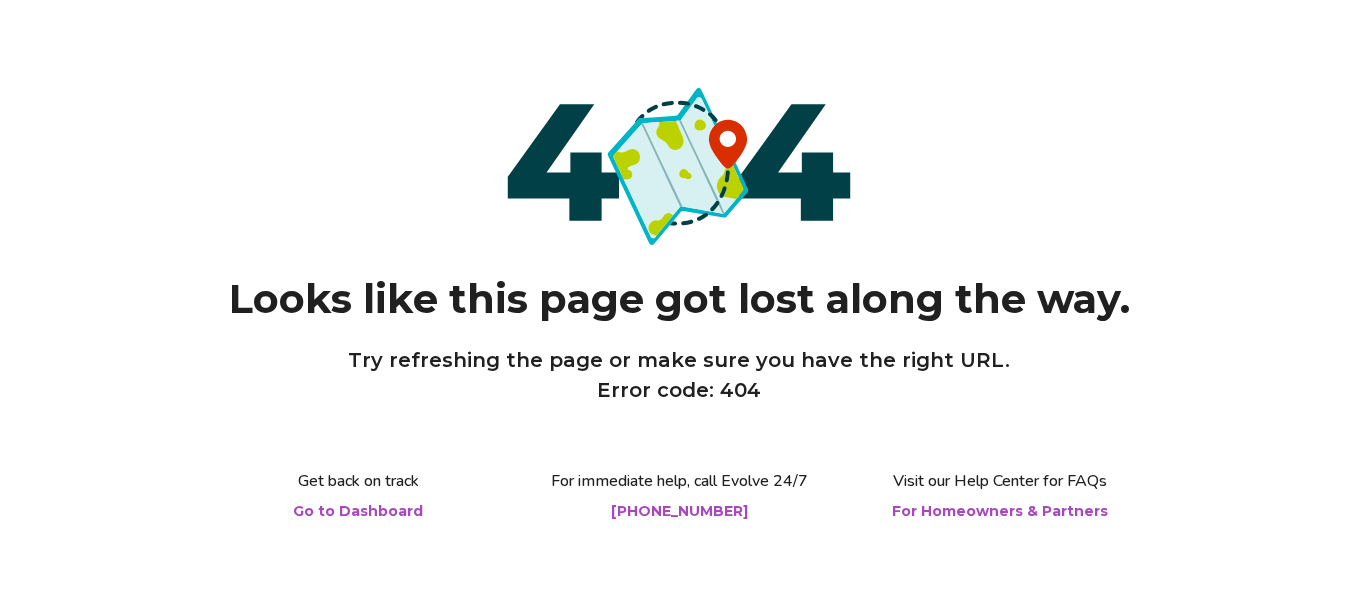 scroll, scrollTop: 0, scrollLeft: 0, axis: both 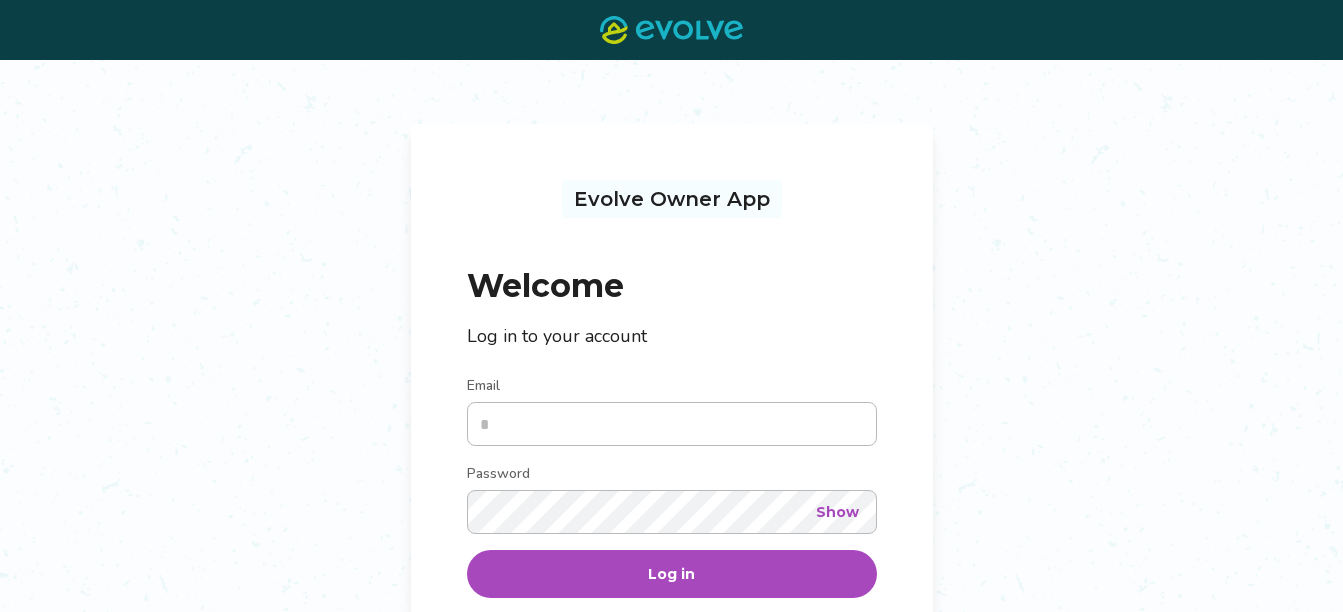 click on "Email" at bounding box center (672, 424) 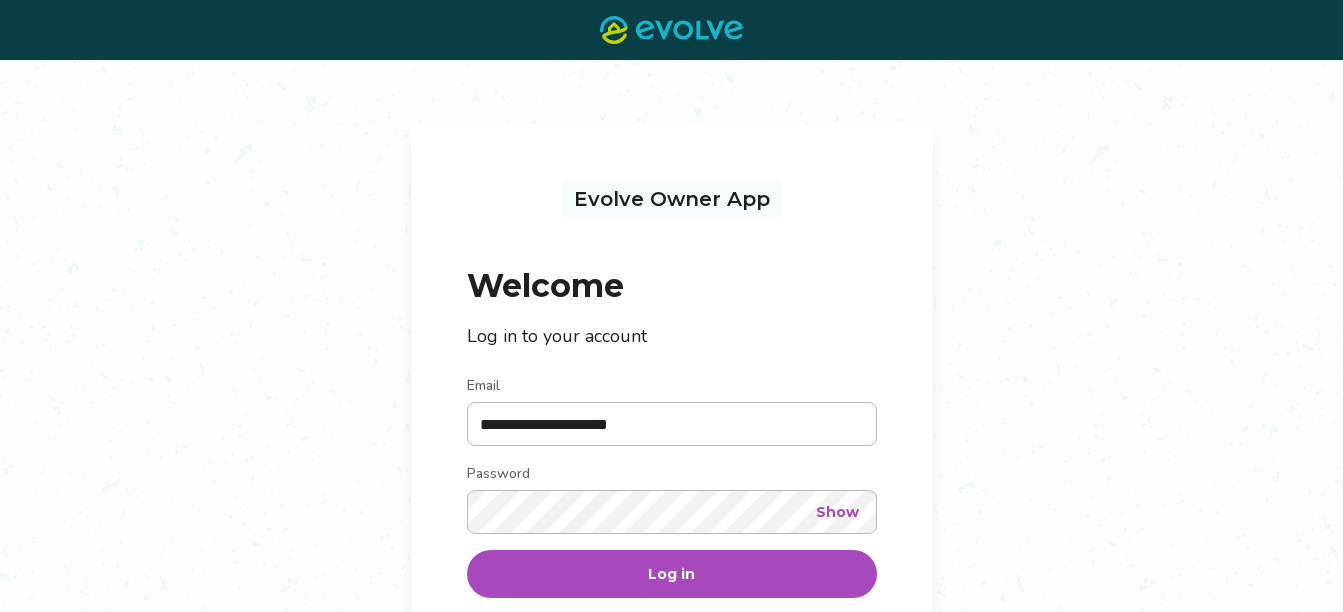 click on "Log in" at bounding box center (672, 574) 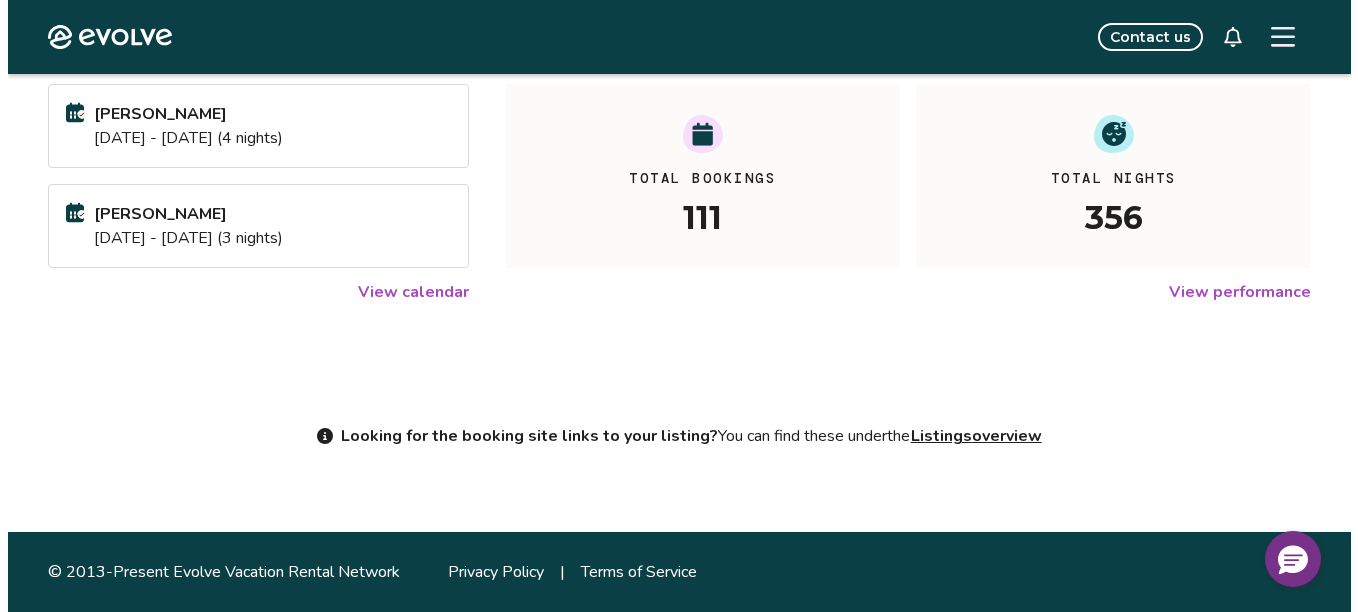 scroll, scrollTop: 0, scrollLeft: 0, axis: both 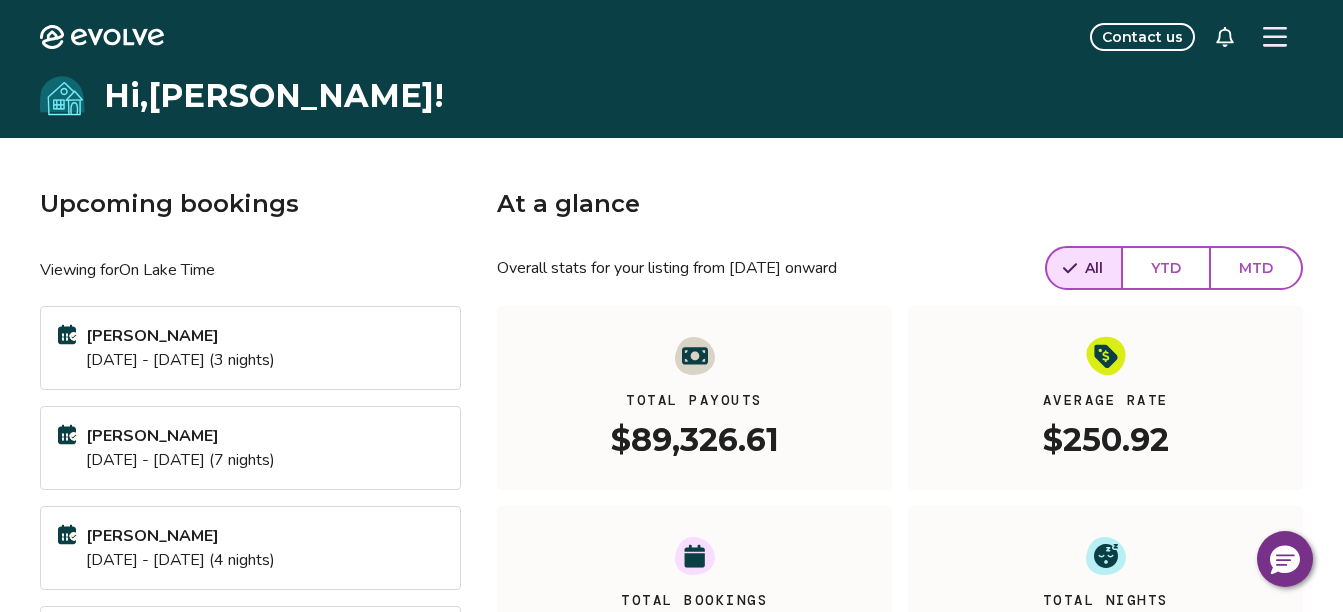 click 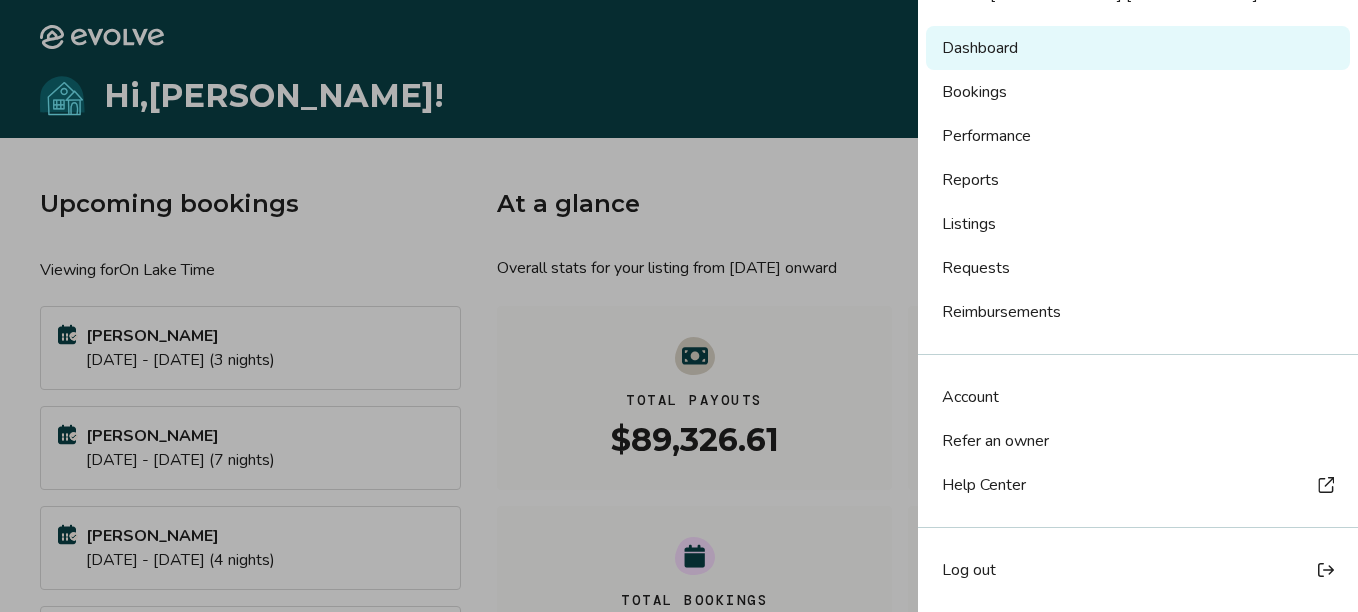scroll, scrollTop: 0, scrollLeft: 0, axis: both 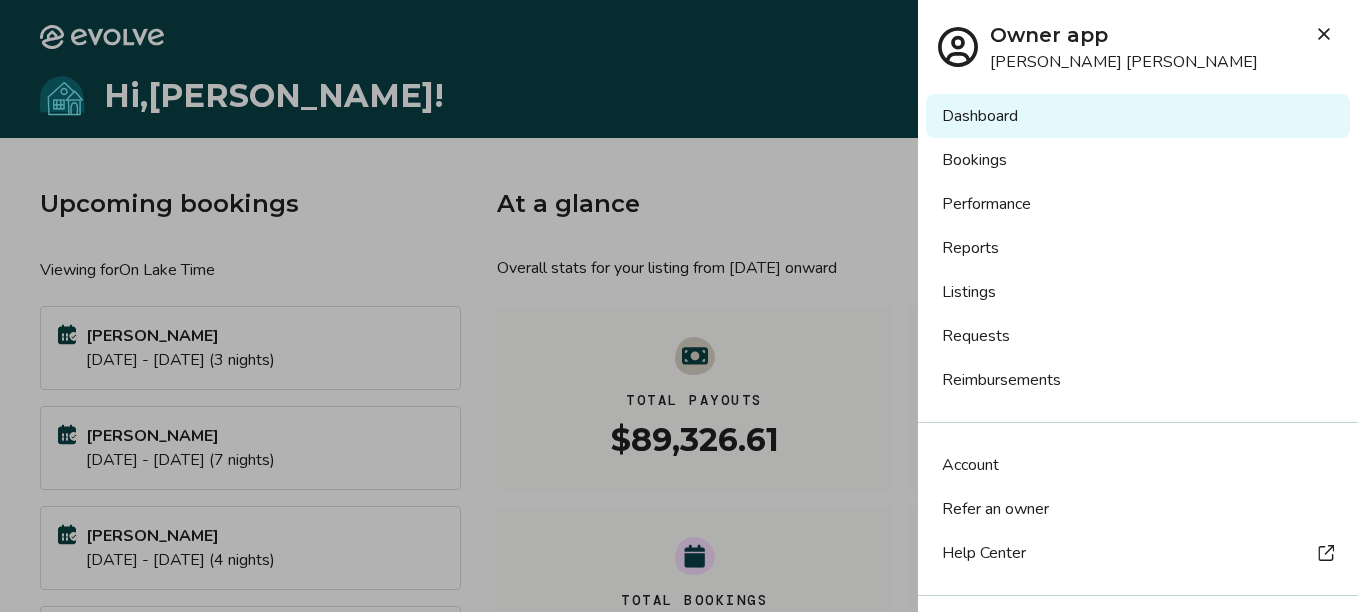 click on "Reports" at bounding box center [1138, 248] 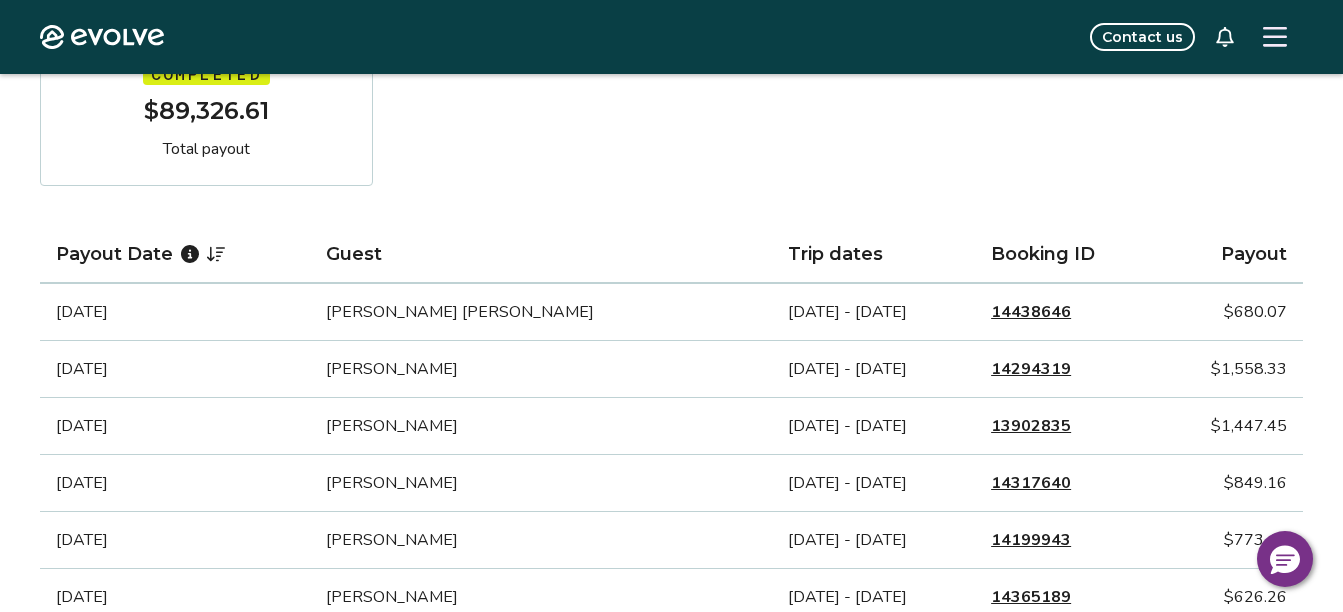 scroll, scrollTop: 0, scrollLeft: 0, axis: both 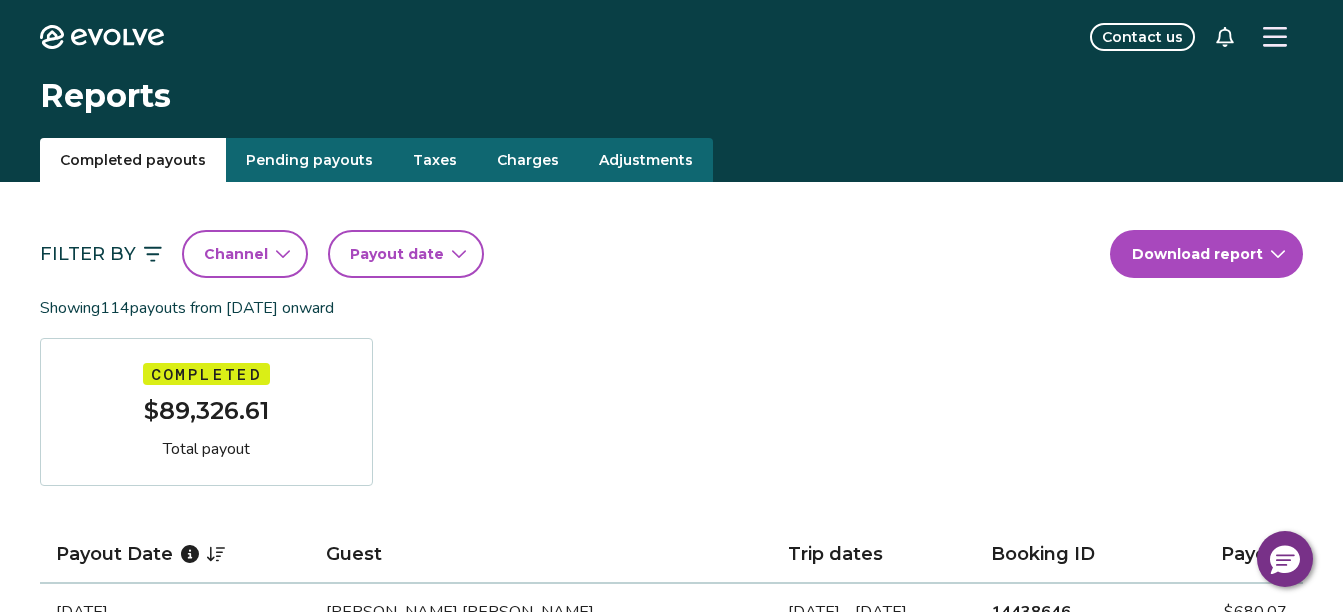 click on "Taxes" at bounding box center (435, 160) 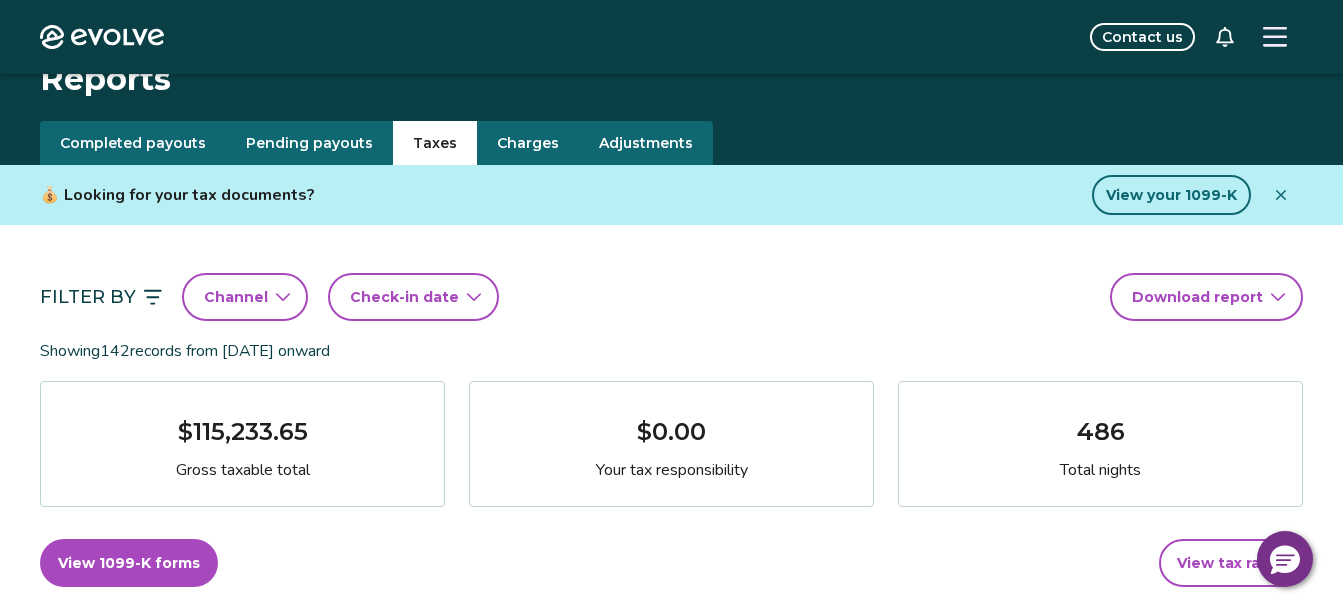 scroll, scrollTop: 0, scrollLeft: 0, axis: both 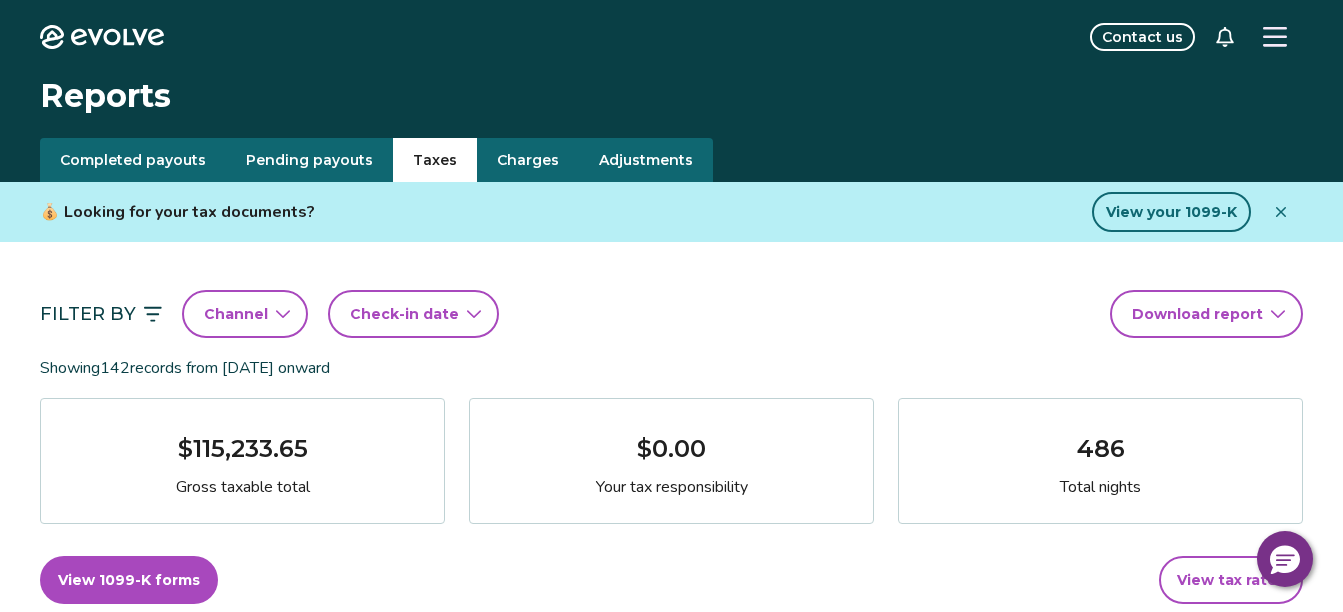 click on "Check-in date" at bounding box center (404, 314) 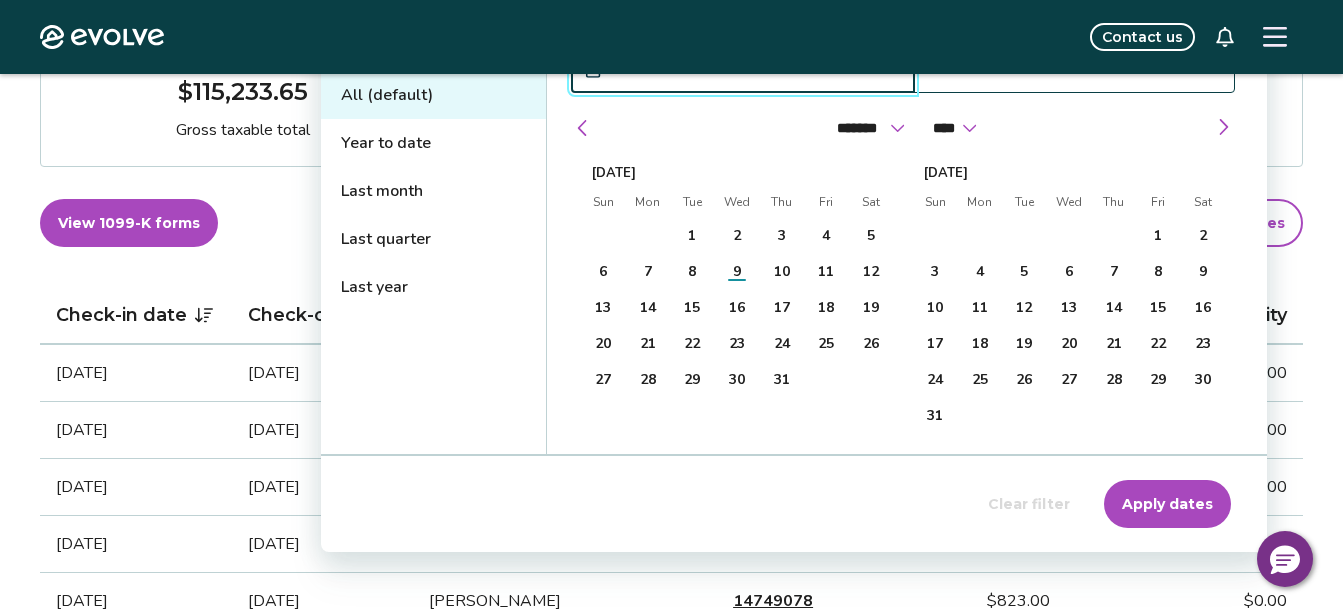 scroll, scrollTop: 400, scrollLeft: 0, axis: vertical 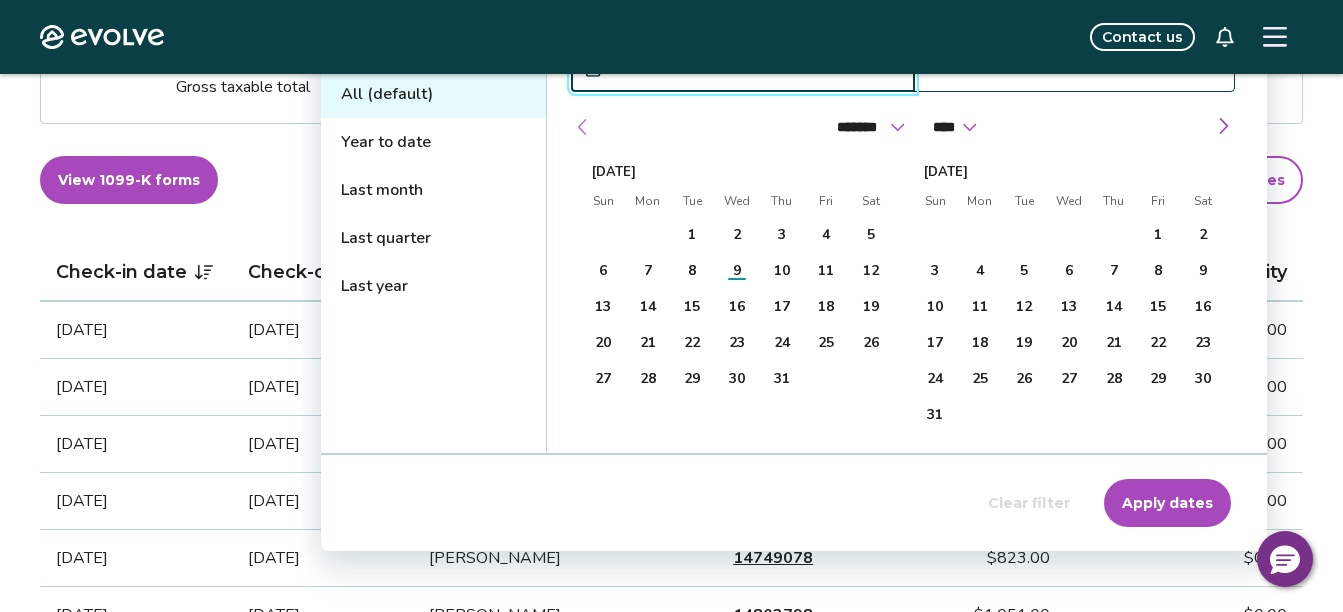 click at bounding box center [583, 127] 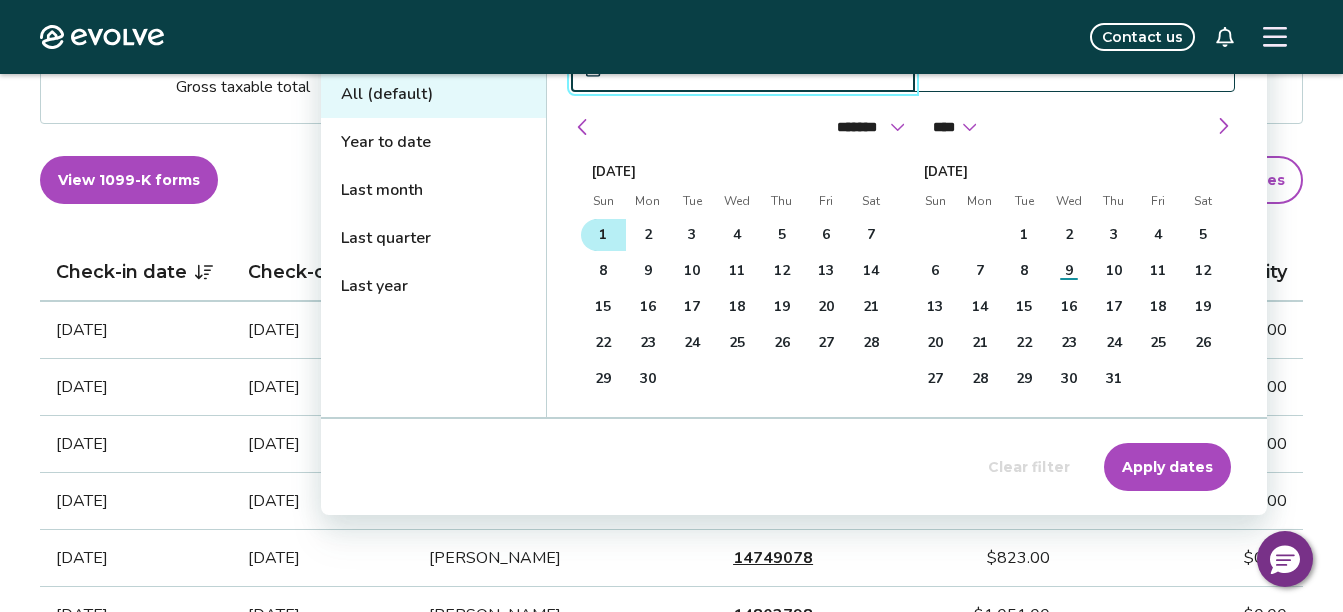click on "1" at bounding box center [603, 235] 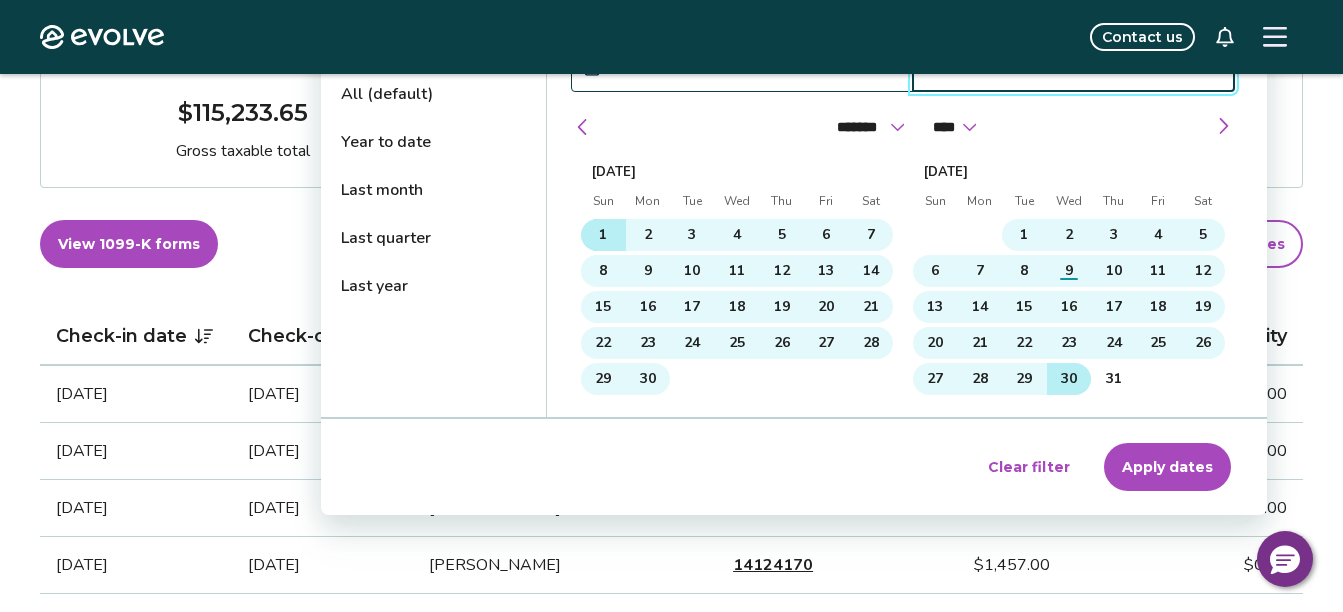 scroll, scrollTop: 300, scrollLeft: 0, axis: vertical 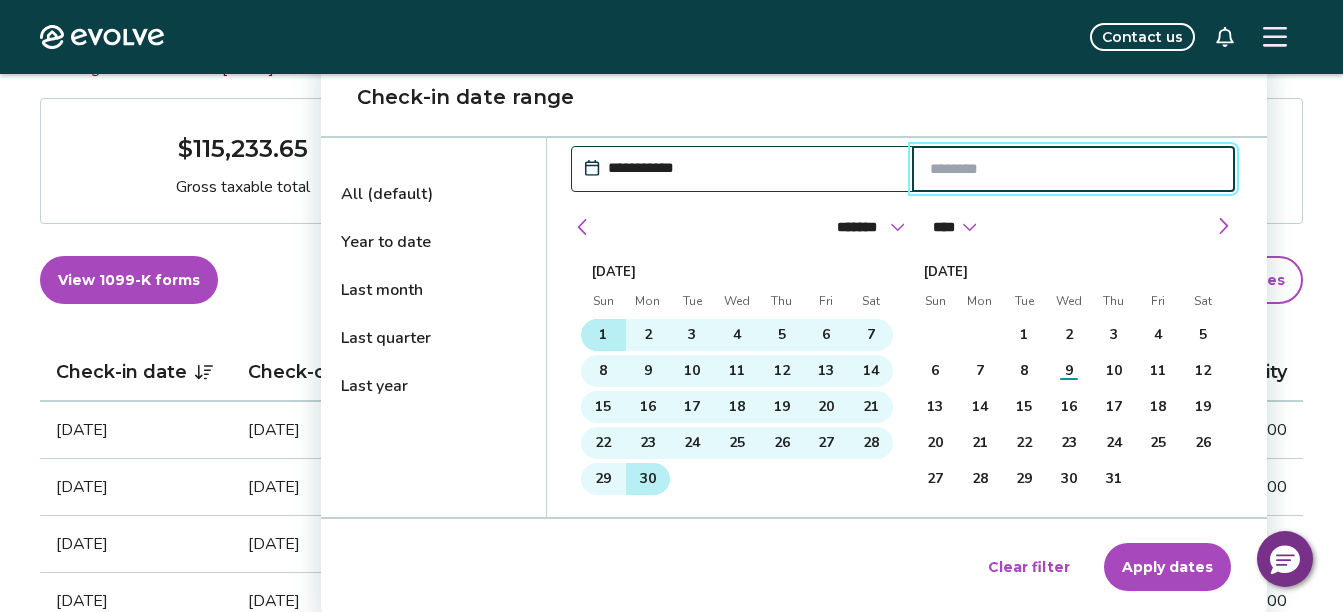 click on "30" at bounding box center (648, 479) 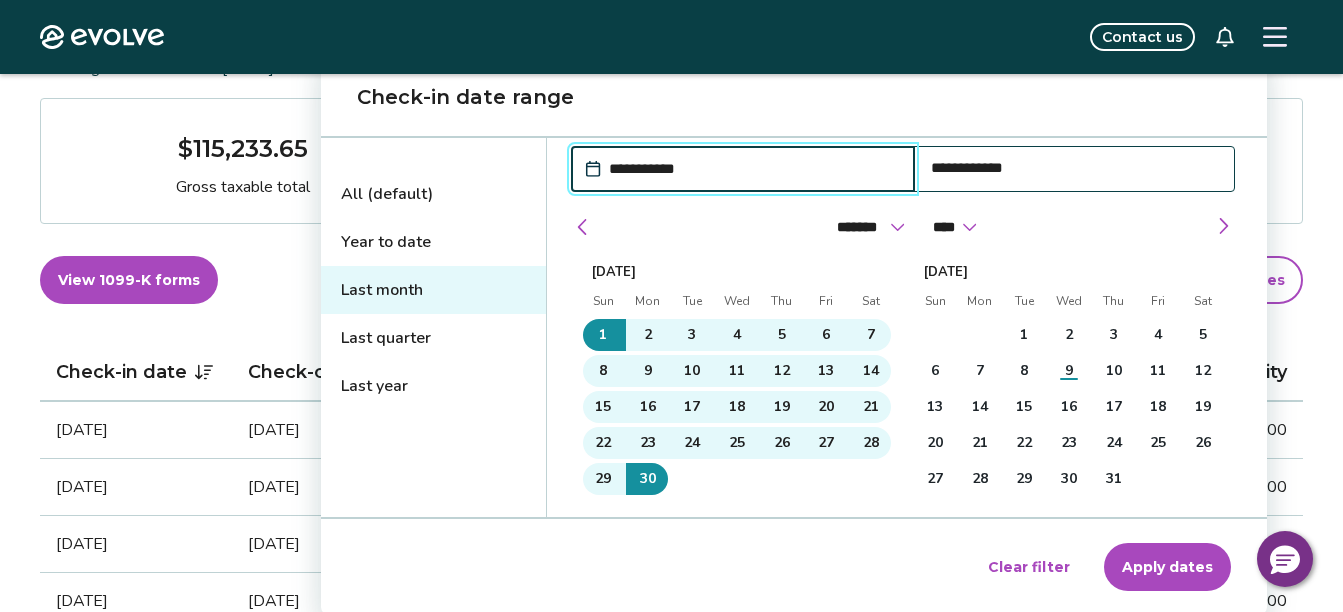 click on "Apply dates" at bounding box center (1167, 567) 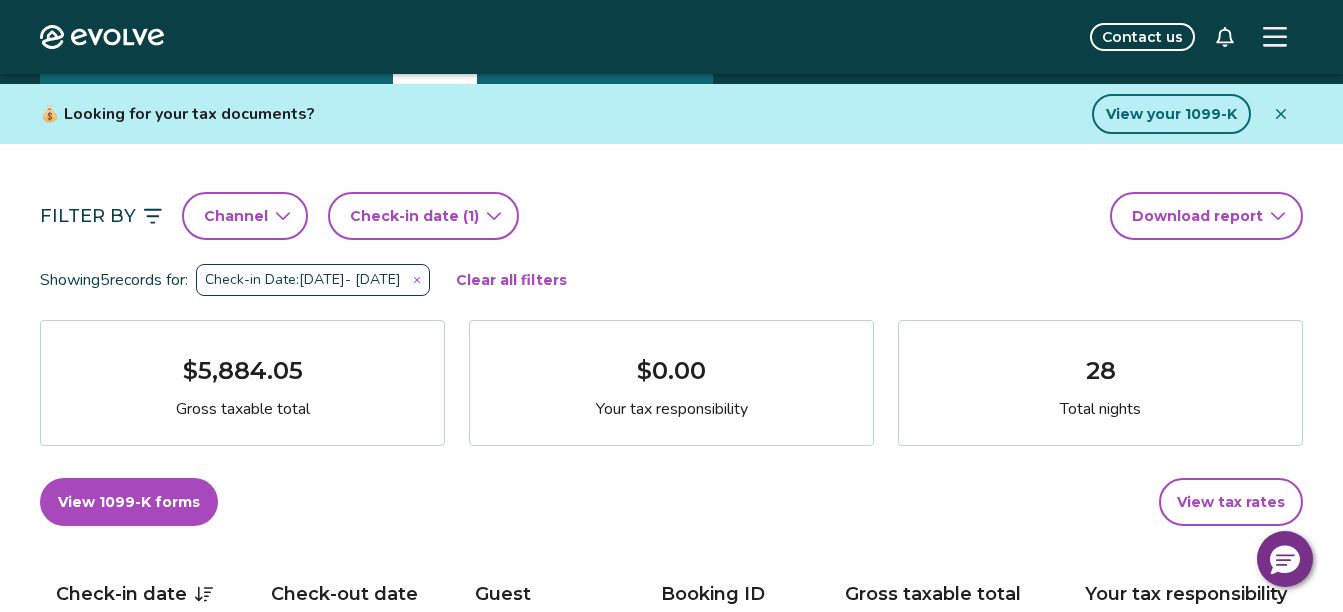 scroll, scrollTop: 90, scrollLeft: 0, axis: vertical 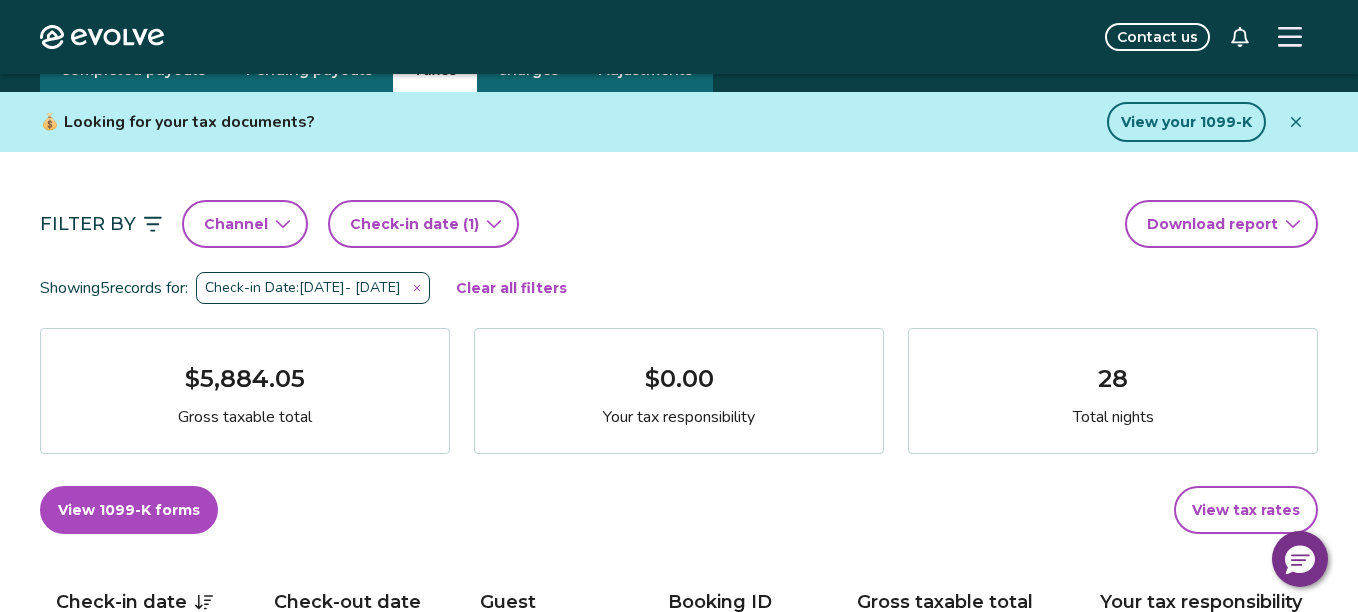 click on "Evolve Contact us Reports Completed payouts Pending payouts Taxes Charges Adjustments 💰 Looking for your tax documents? View your 1099-K Filter By  Channel Check-in date (1) Download   report Showing  5  records   for: Check-in Date:  Jun 1, 2025  -   Jun 30, 2025 Clear all filters $5,884.05 Gross taxable total $0.00 Your tax responsibility 28 Total nights View 1099-K forms View tax rates Check-in date Check-out date Guest Booking ID Gross taxable total Your tax responsibility Jun 21, 2025 Jun 28, 2025 Millie Eubanks 14294319 $1,946.03 $0.00 Jun 14, 2025 Jun 21, 2025 Jeremy Sells 13902809 $0.00 $0.00 Jun 14, 2025 Jun 21, 2025 Jeremy Sells 13902835 $1,819.02 $0.00 Jun 8, 2025 Jun 12, 2025 Kathleen Cooper 14317640 $1,117.00 $0.00 Jun 5, 2025 Jun 8, 2025 Derek Megargel 14199943 $1,002.00 $0.00 Tax FAQs How is my gross taxable total calculated? How is my tax responsibility calculated, and why does it sometimes show $0.00? What is taxed damage protection and why is it included in my gross taxable total? |" at bounding box center (679, 1018) 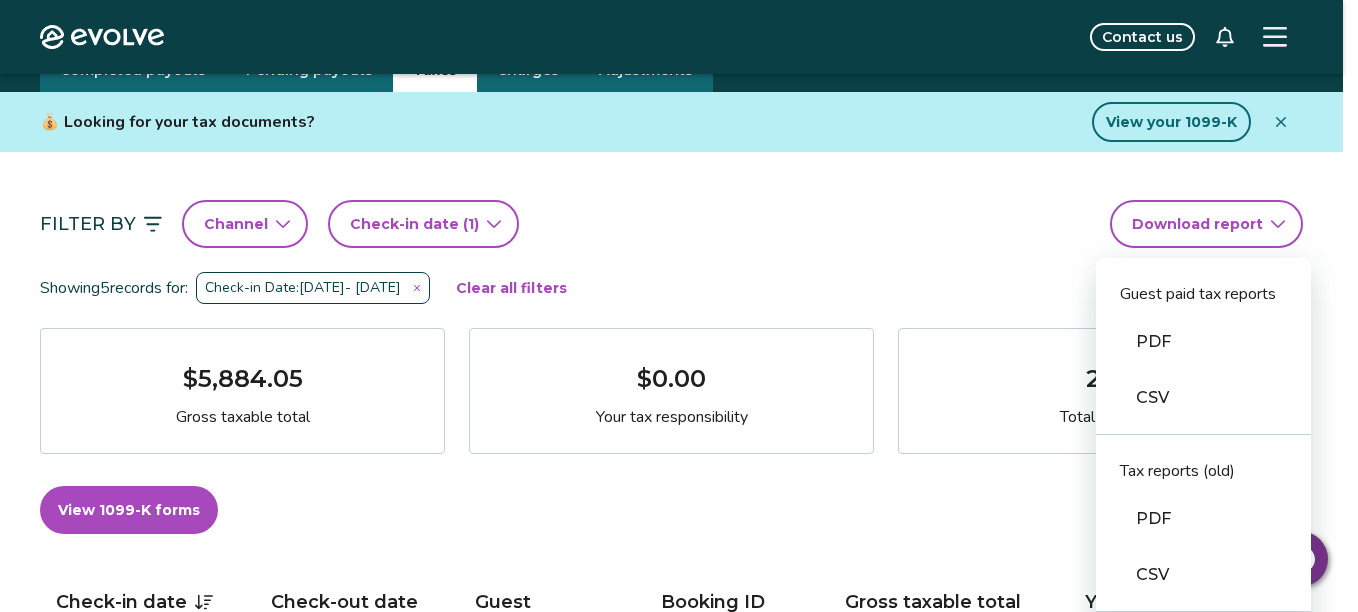click on "PDF" at bounding box center (1203, 519) 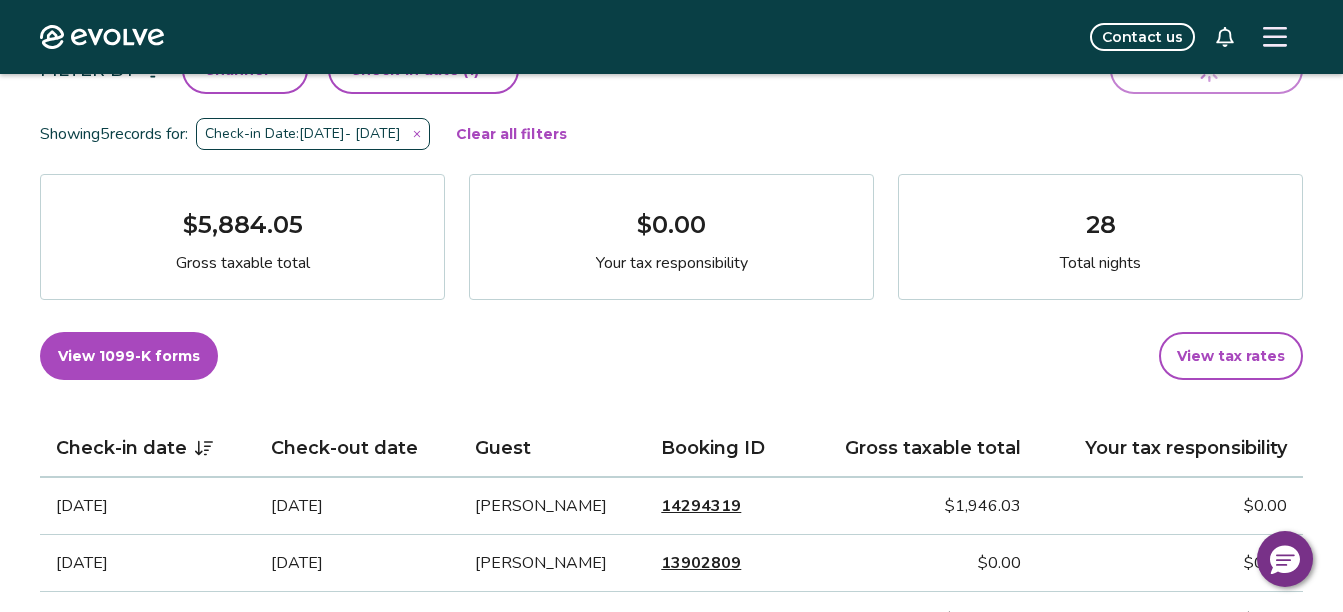 scroll, scrollTop: 290, scrollLeft: 0, axis: vertical 